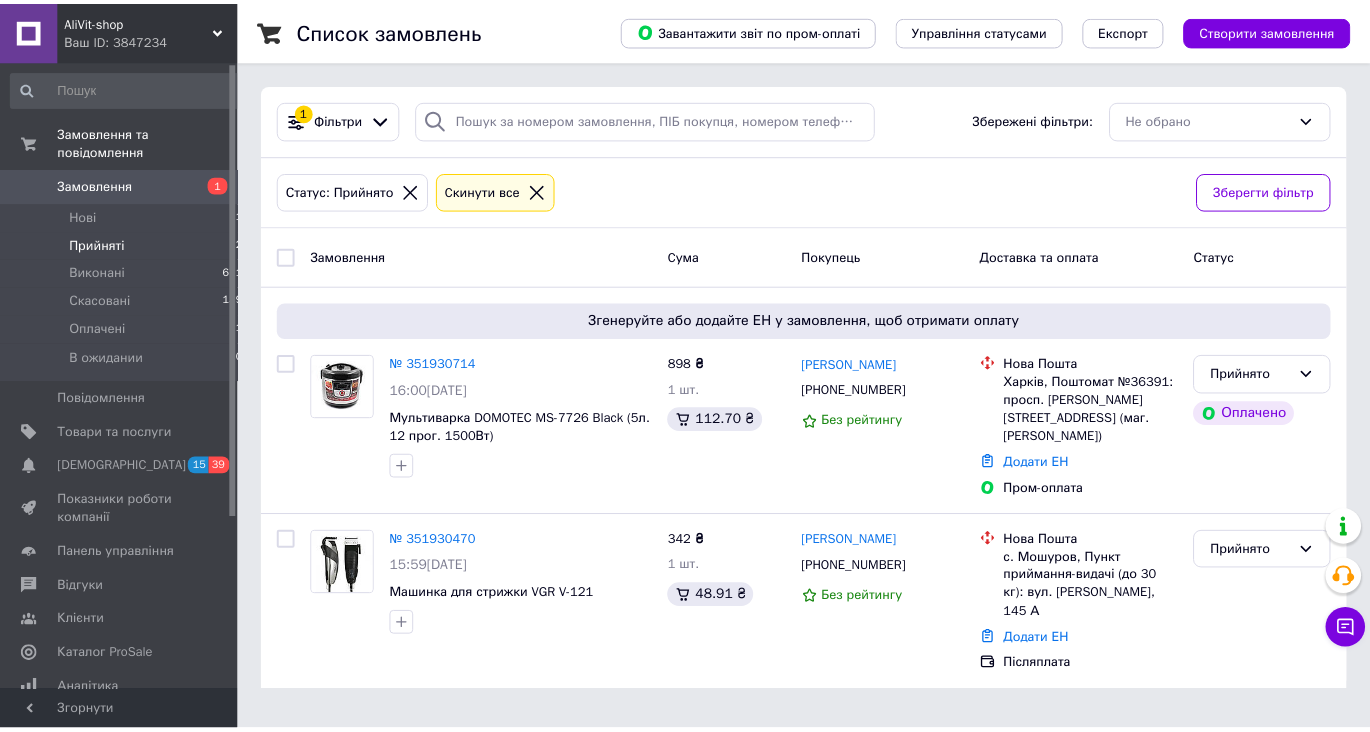 scroll, scrollTop: 0, scrollLeft: 0, axis: both 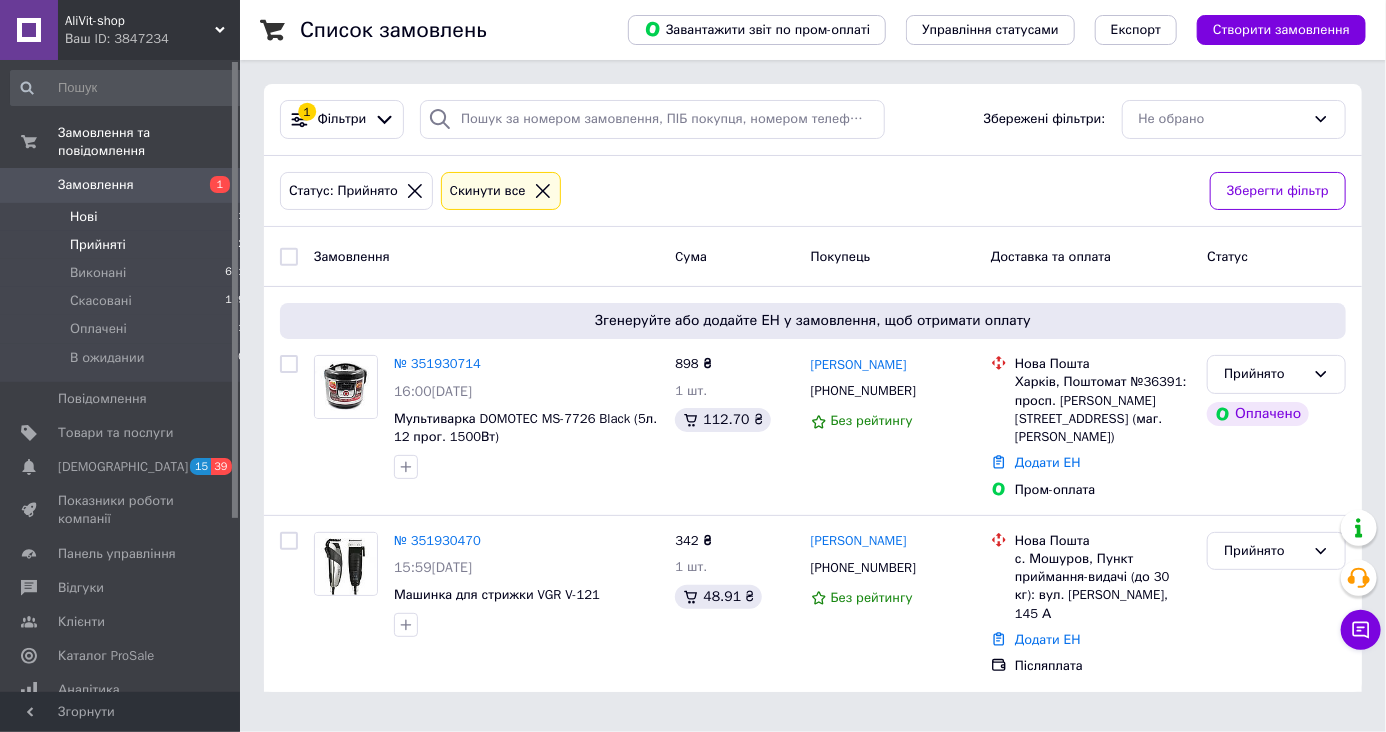 click on "Нові 1" at bounding box center [128, 217] 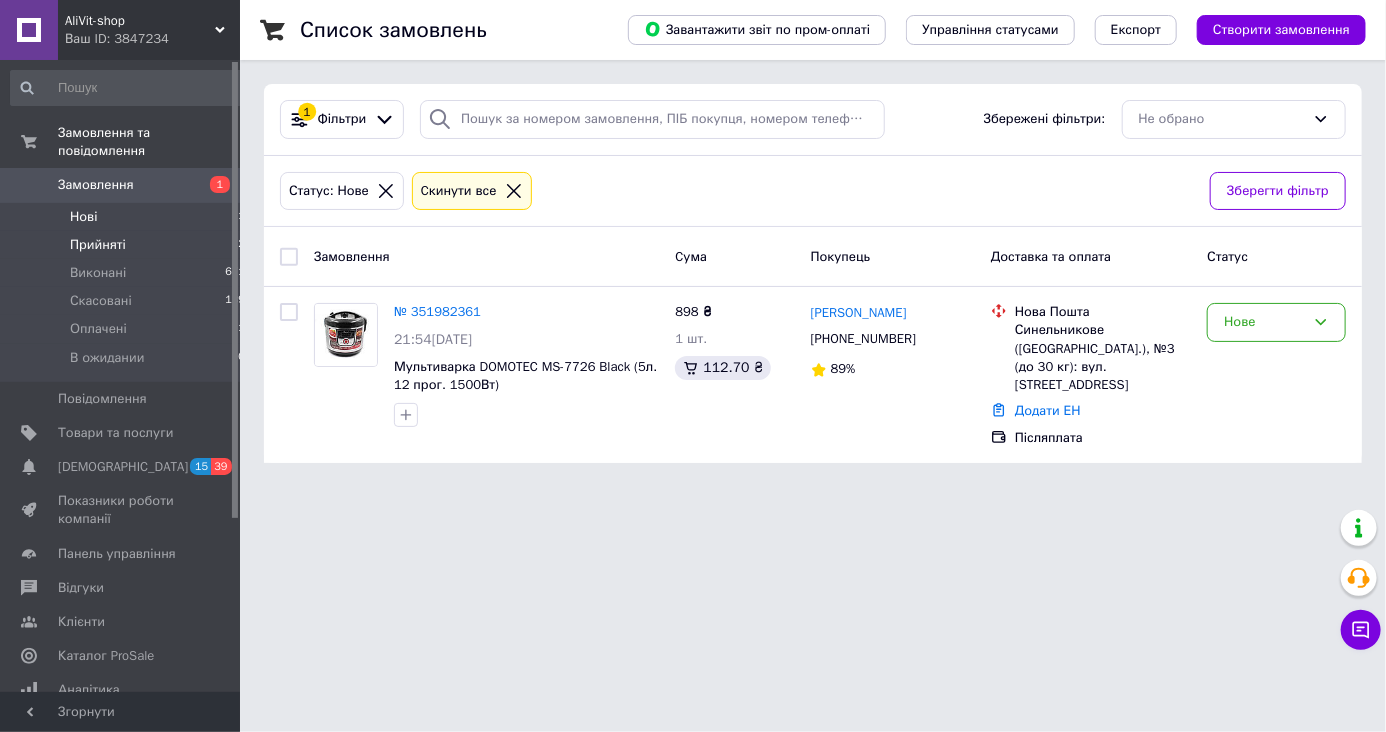 click on "Прийняті" at bounding box center (98, 245) 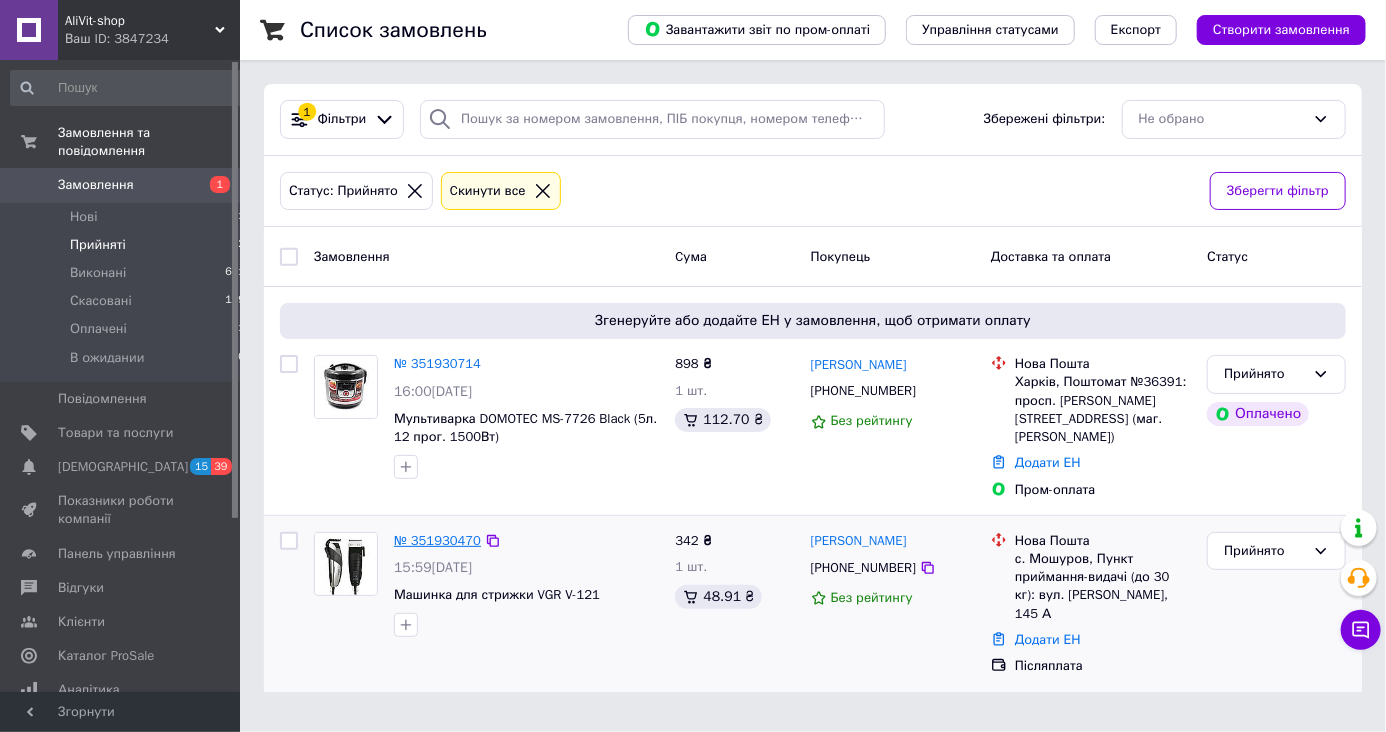 click on "№ 351930470" at bounding box center (437, 540) 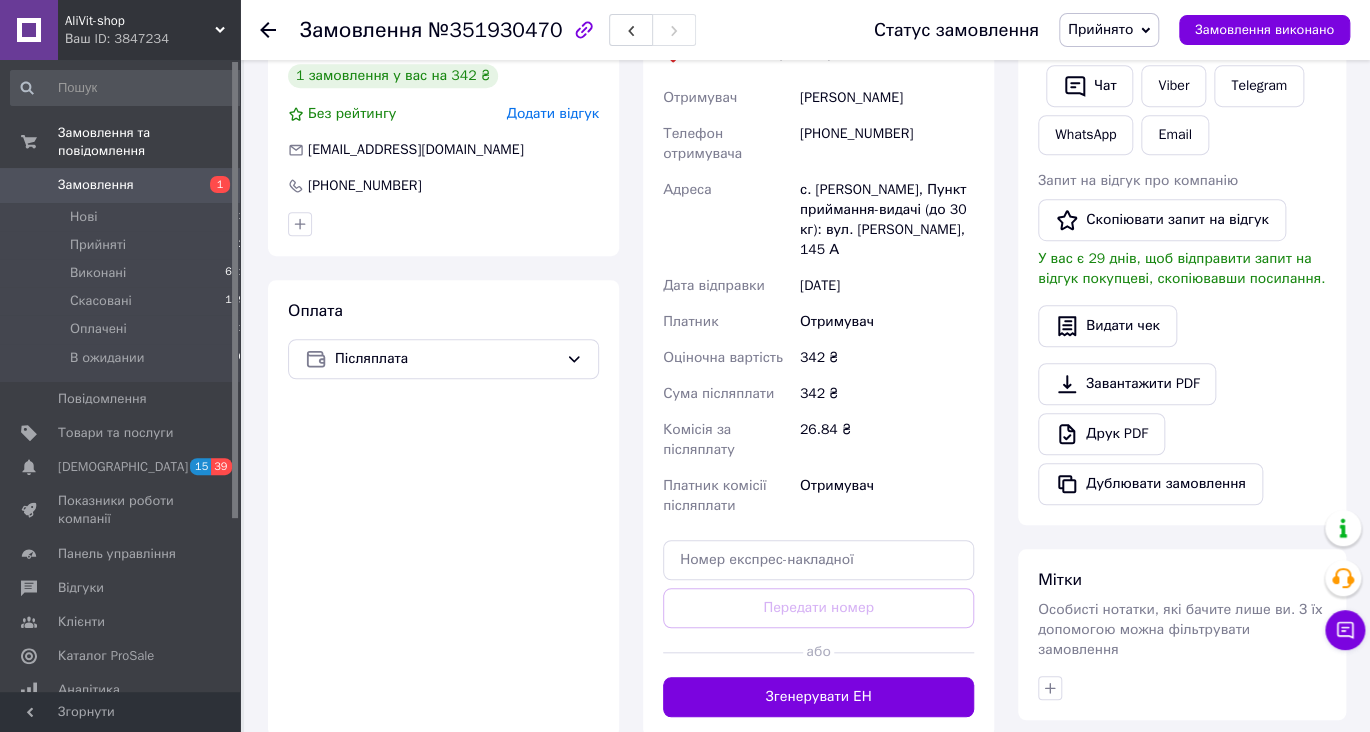 scroll, scrollTop: 211, scrollLeft: 0, axis: vertical 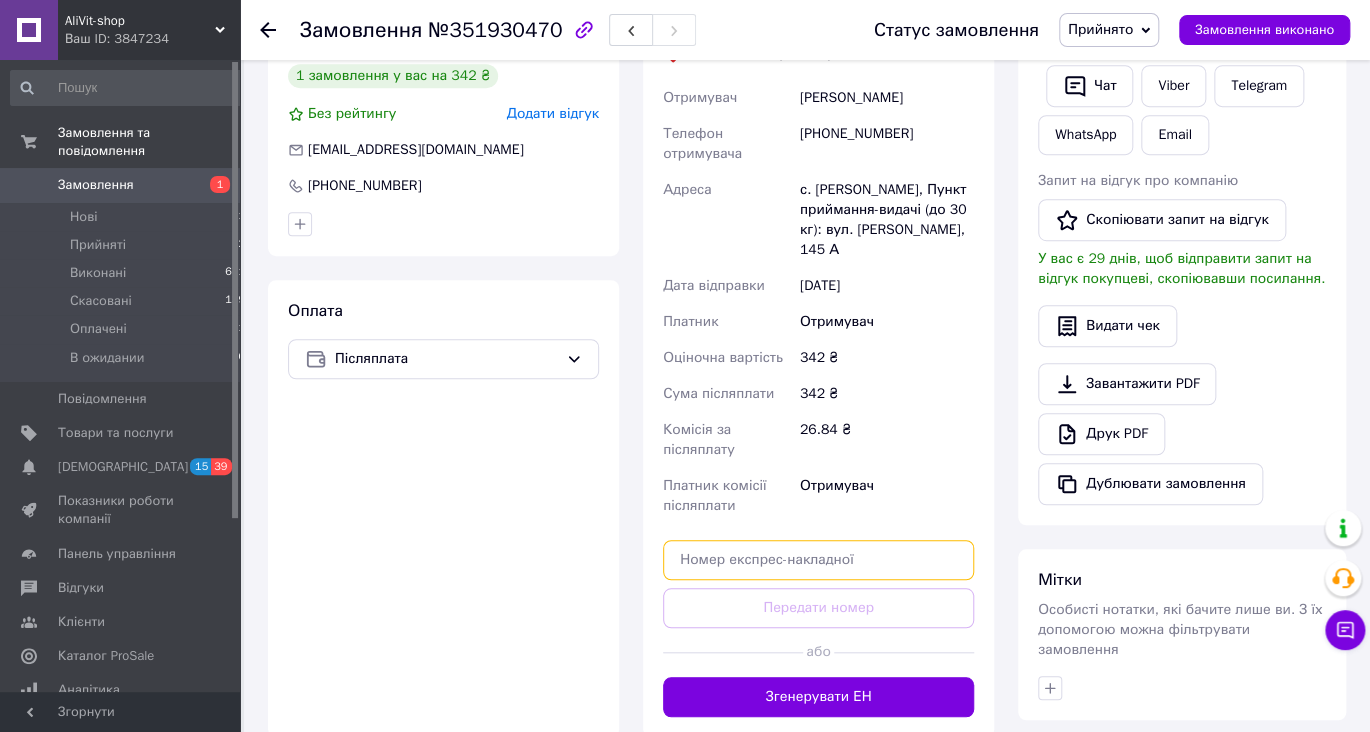 click at bounding box center [818, 560] 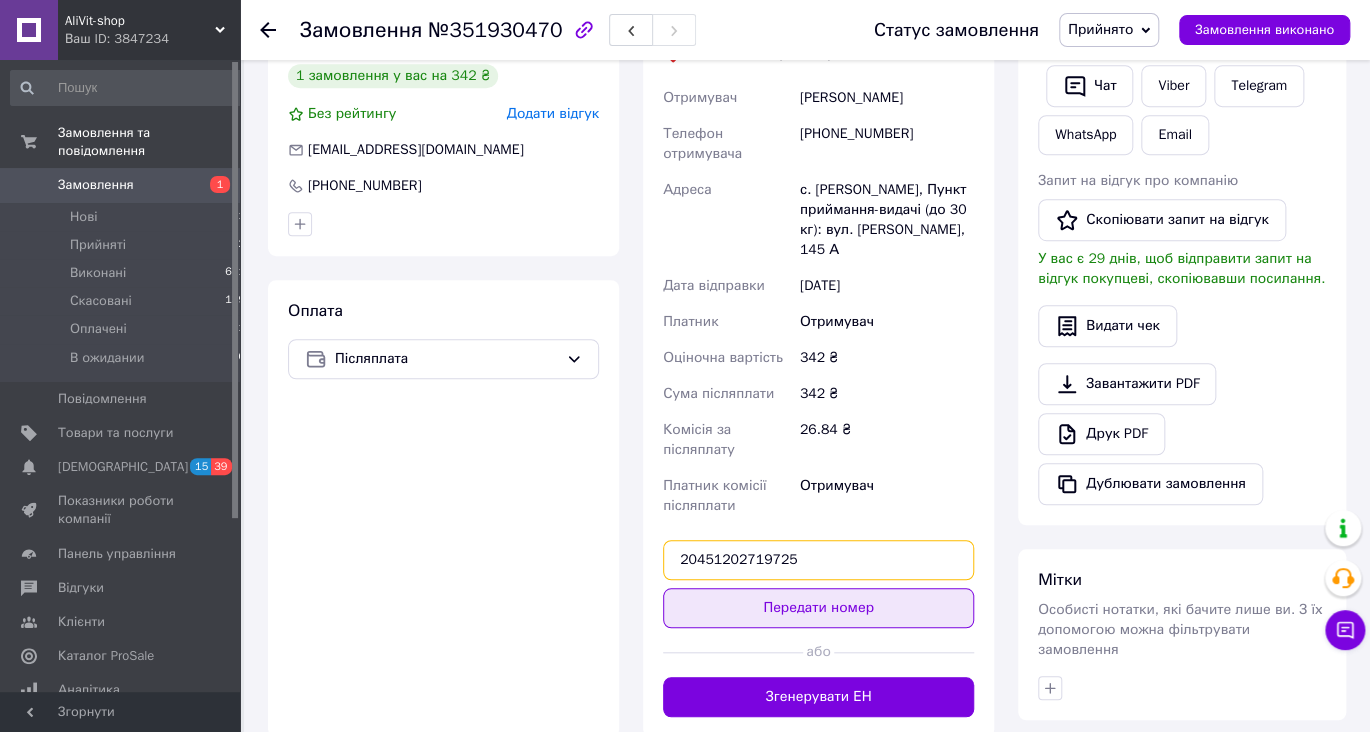 type on "20451202719725" 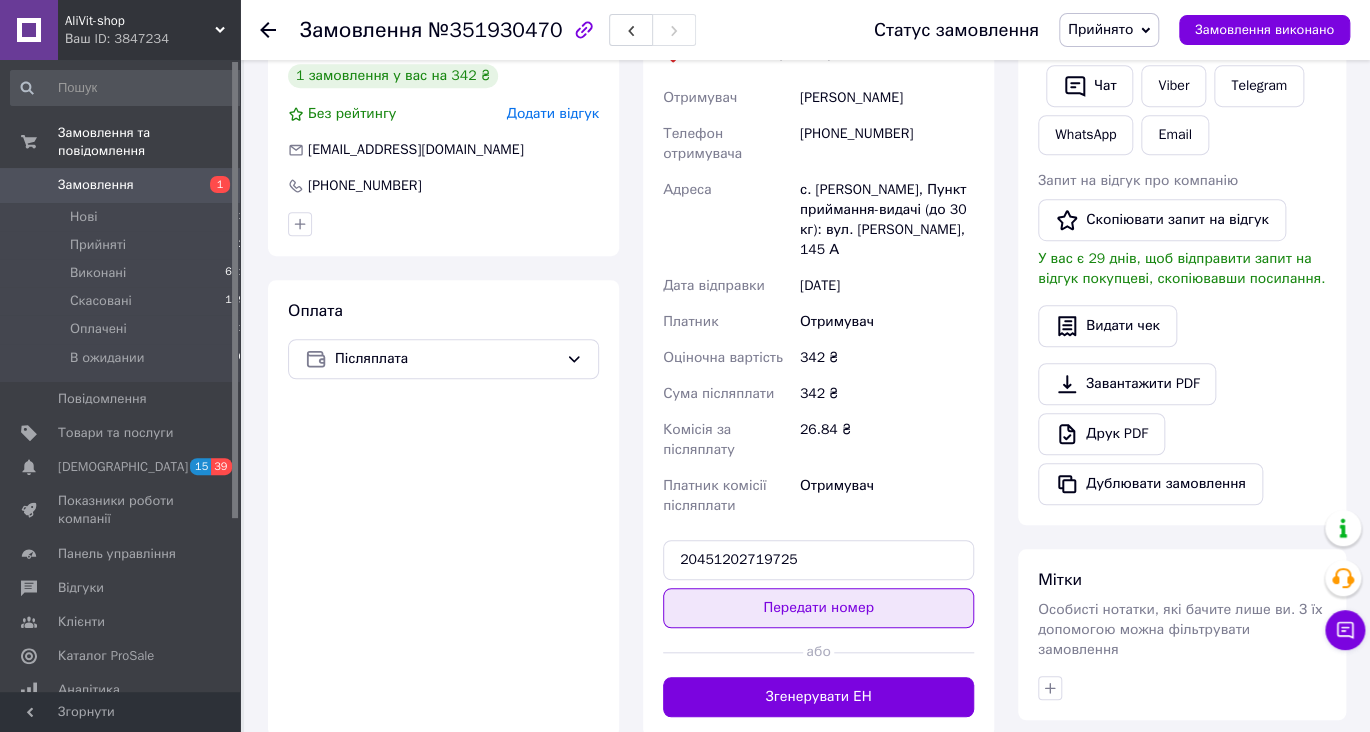 click on "Передати номер" at bounding box center [818, 608] 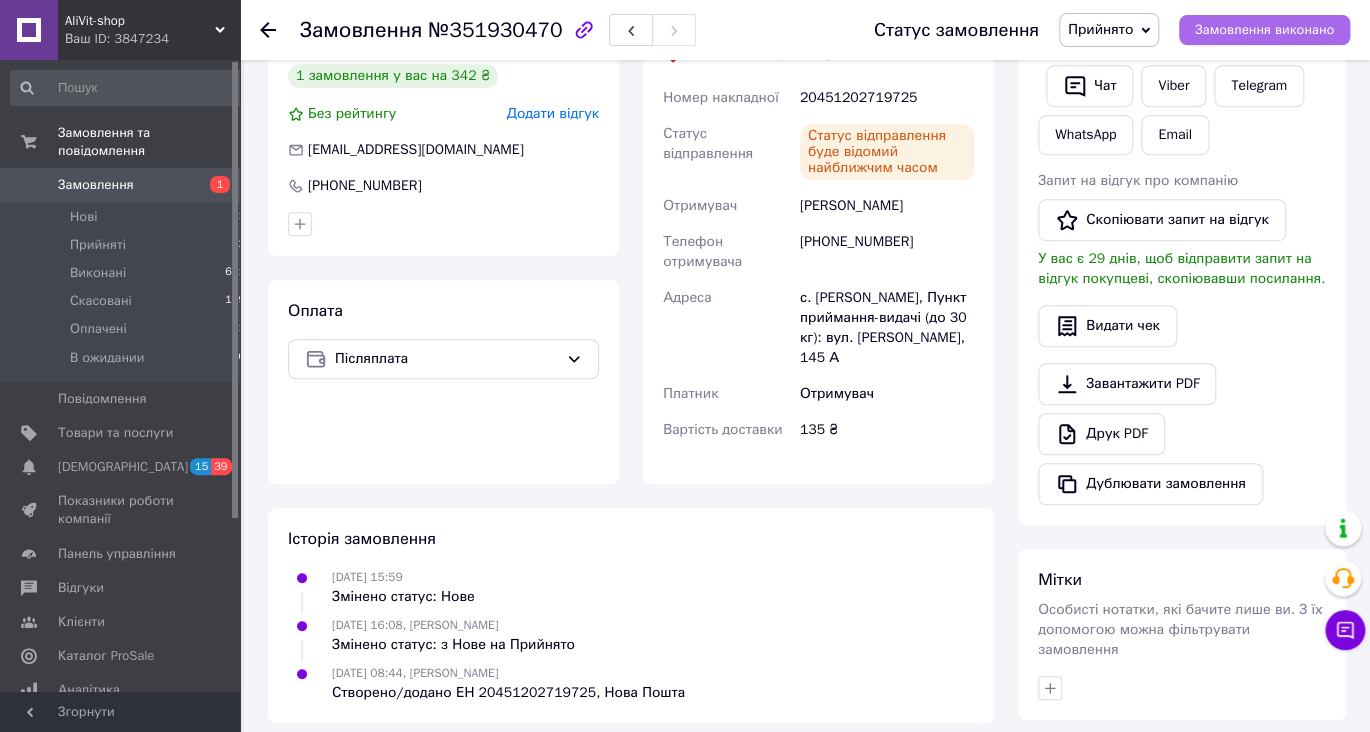 click on "Замовлення виконано" at bounding box center (1264, 30) 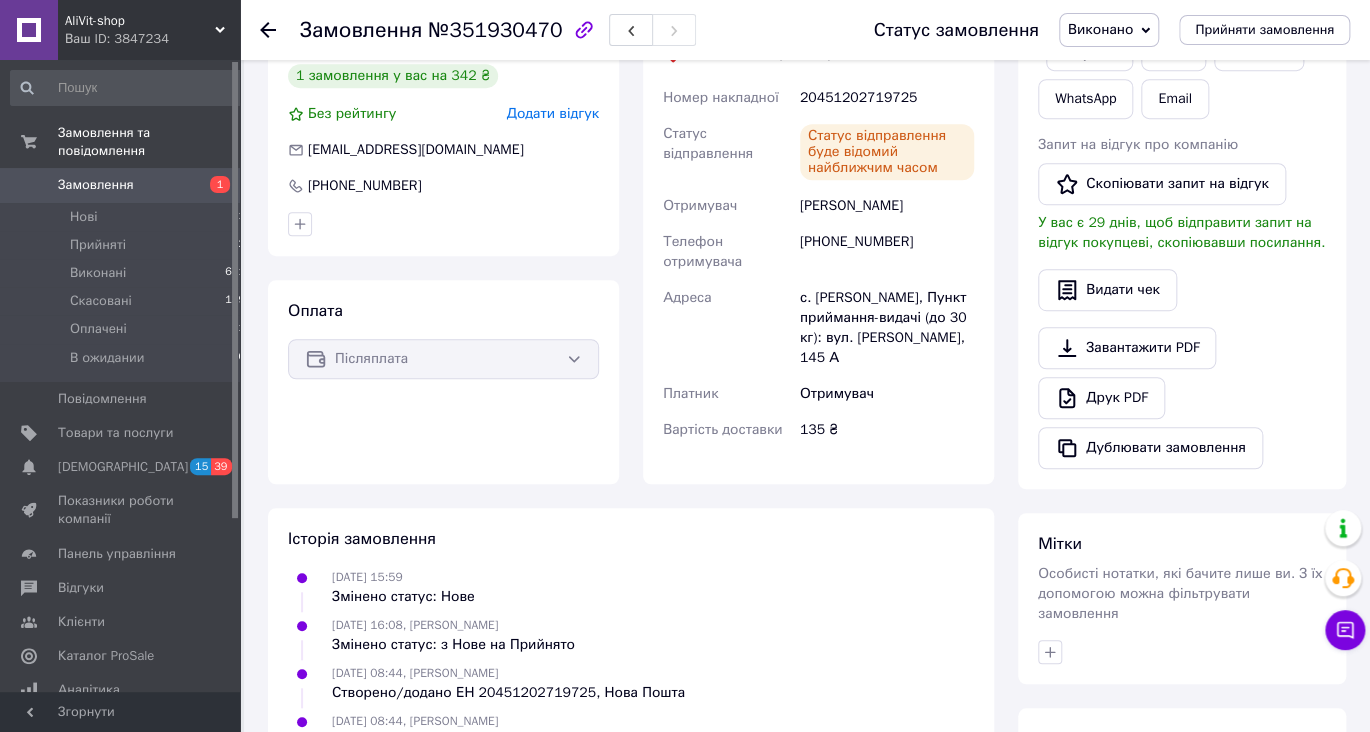 click 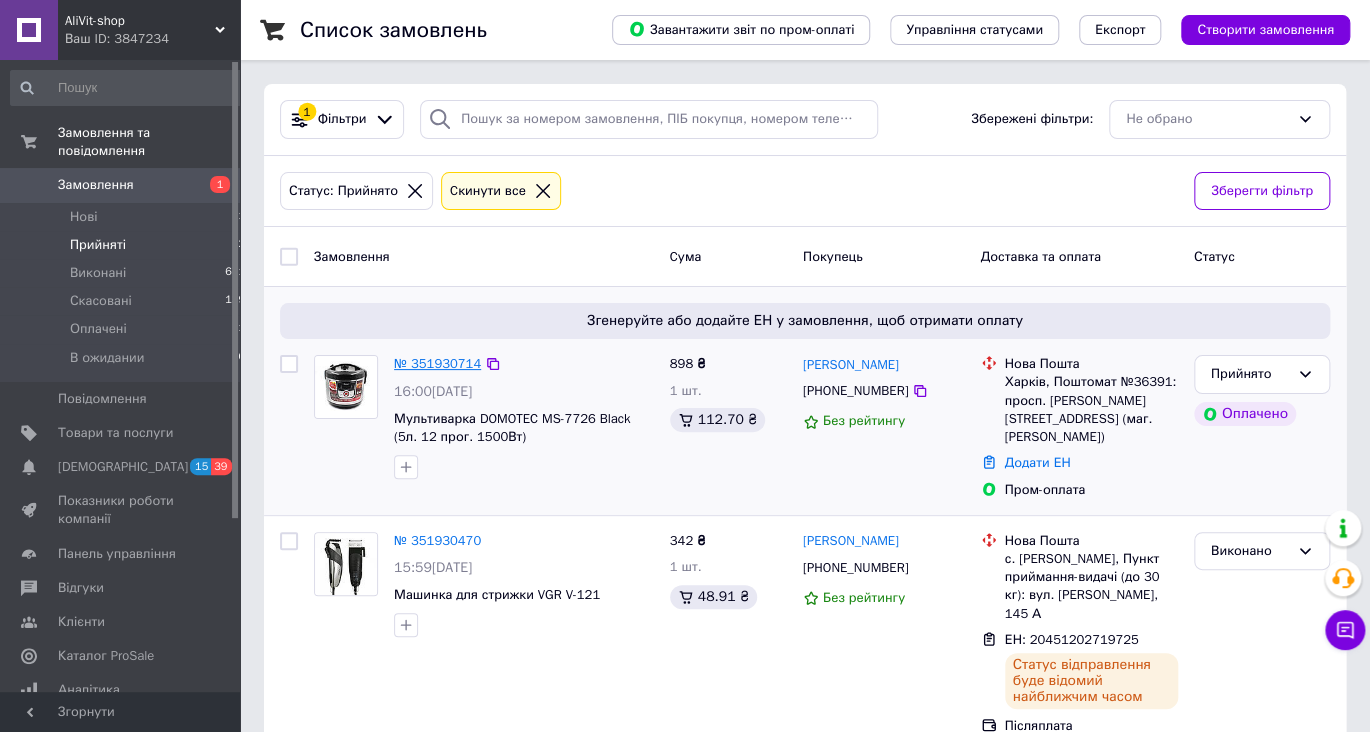 click on "№ 351930714" at bounding box center [437, 363] 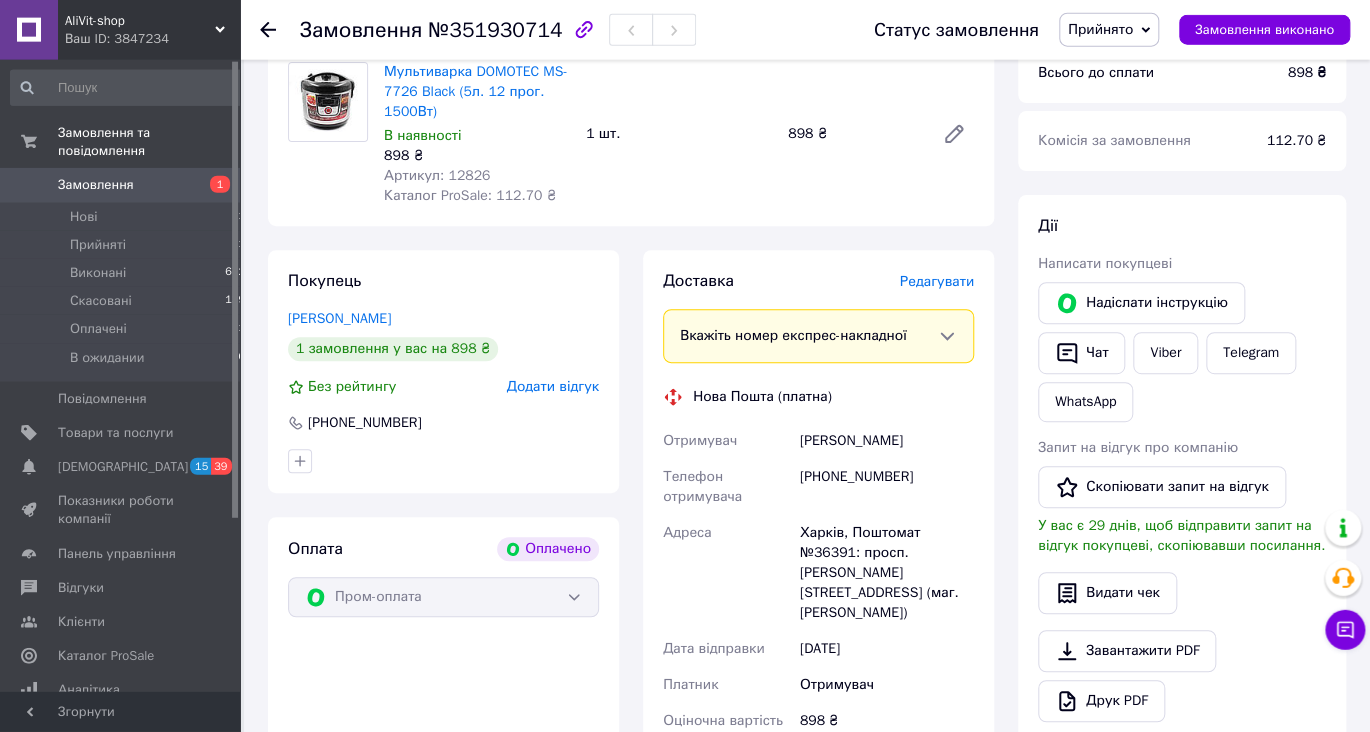 scroll, scrollTop: 152, scrollLeft: 0, axis: vertical 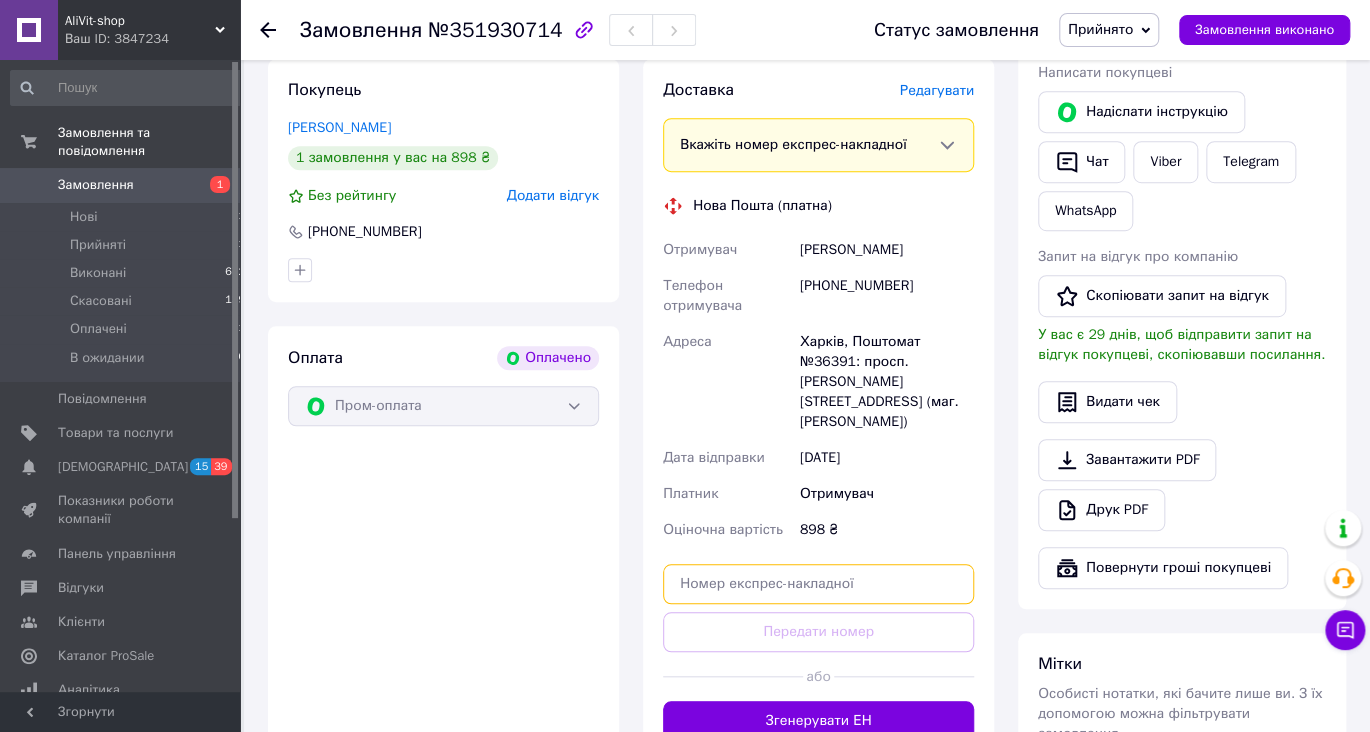 click at bounding box center (818, 584) 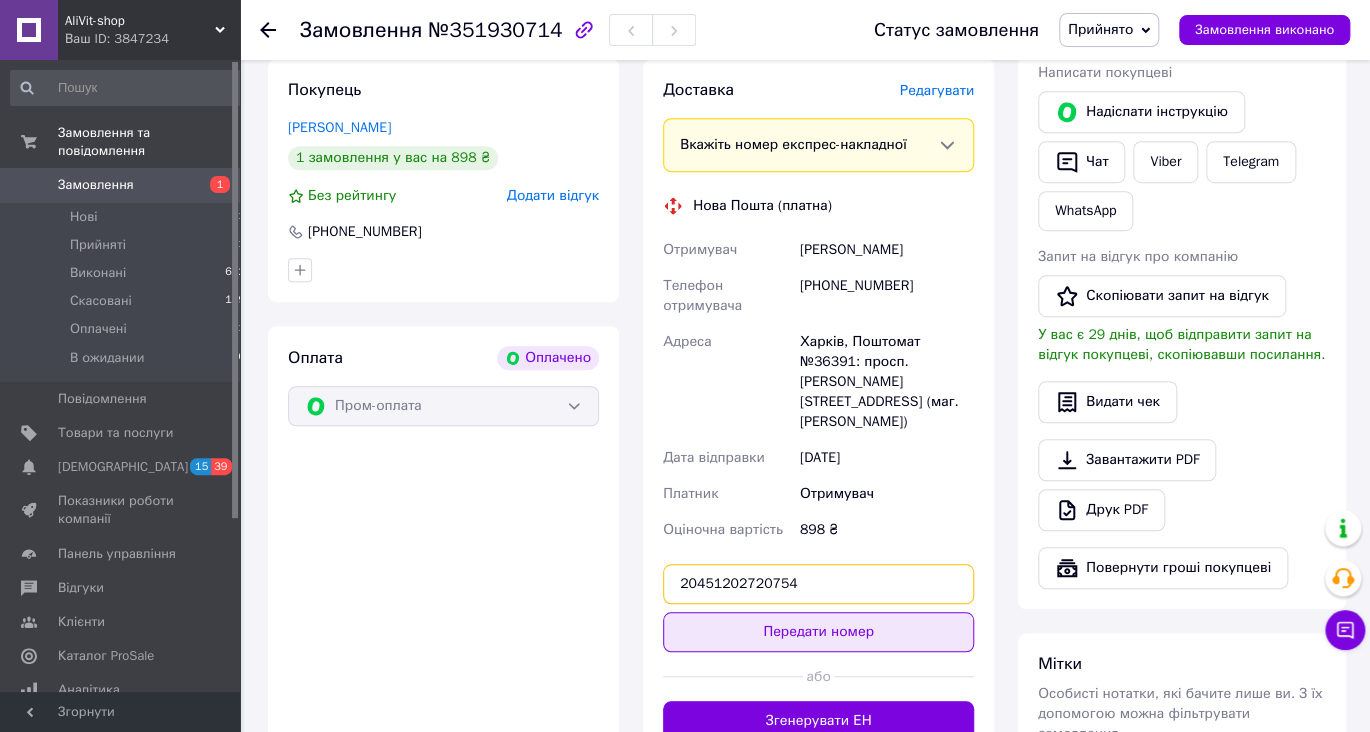 type on "20451202720754" 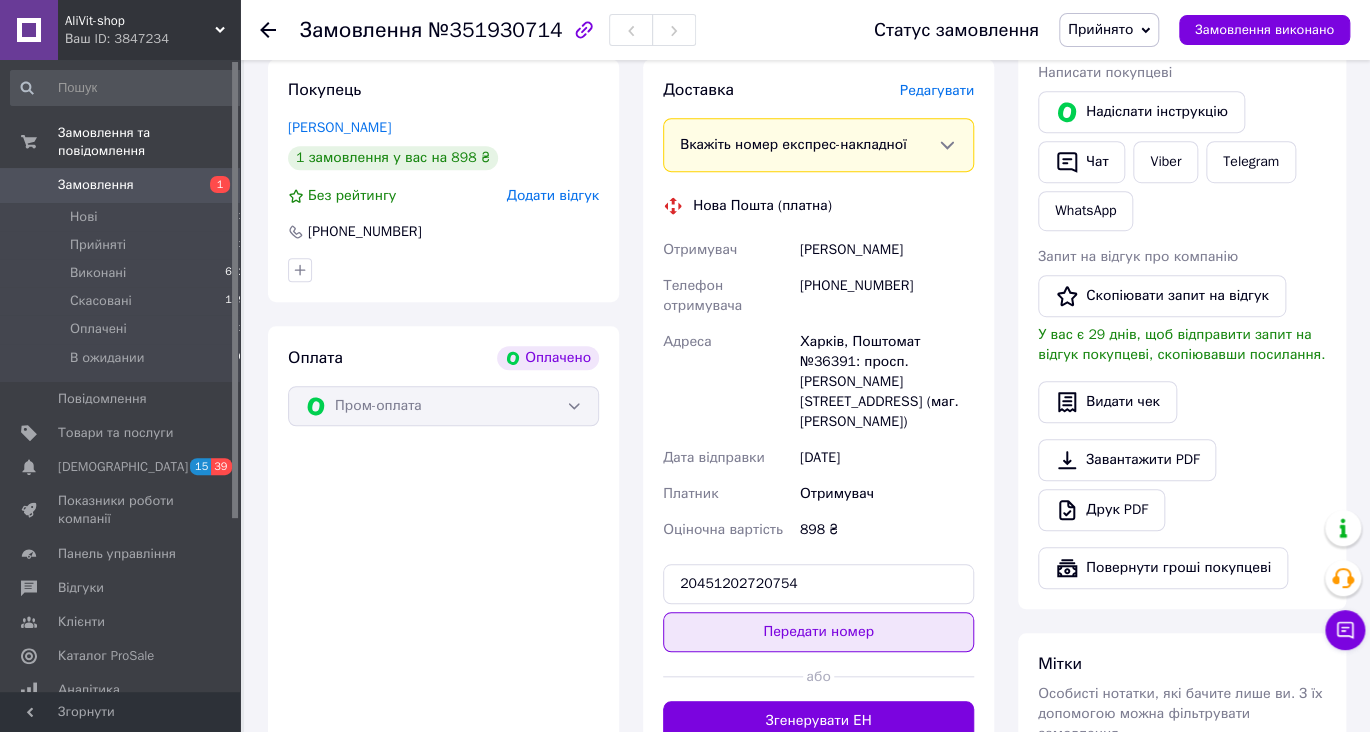 click on "Передати номер" at bounding box center (818, 632) 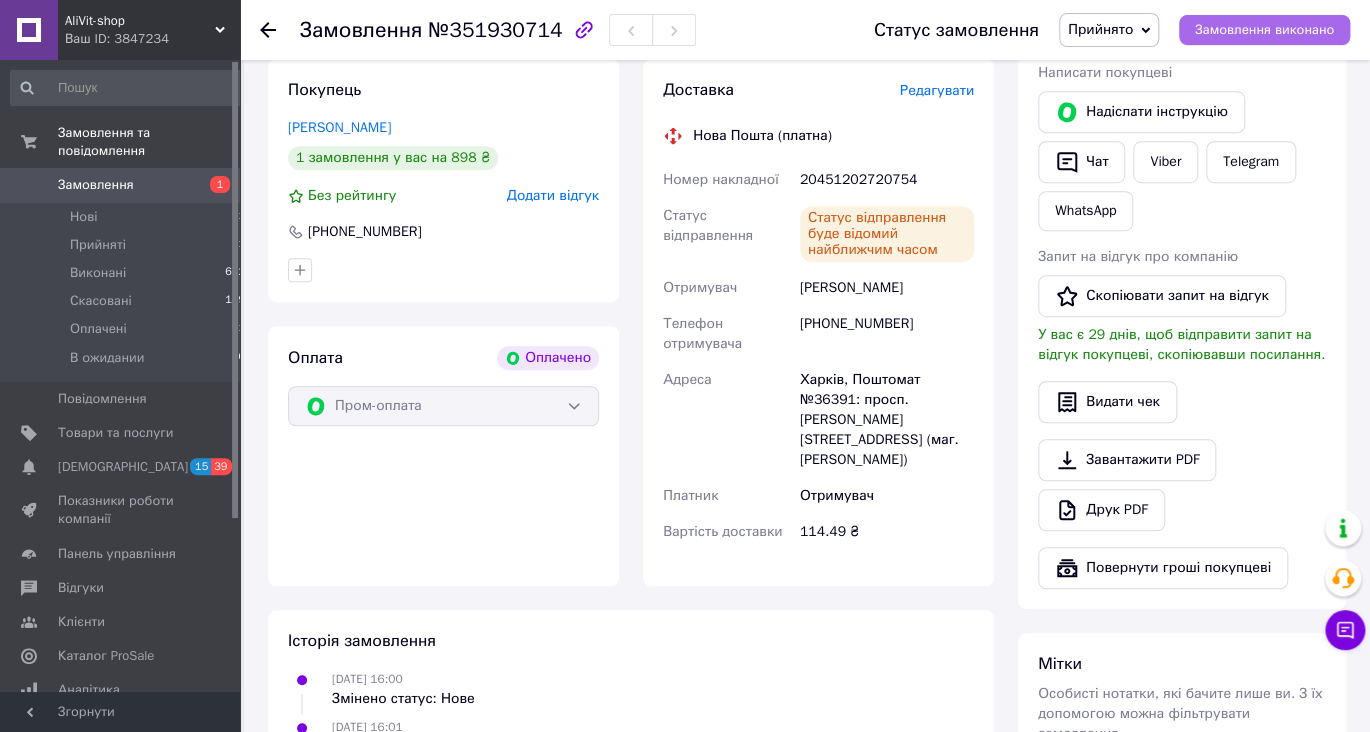 click on "Замовлення виконано" at bounding box center (1264, 30) 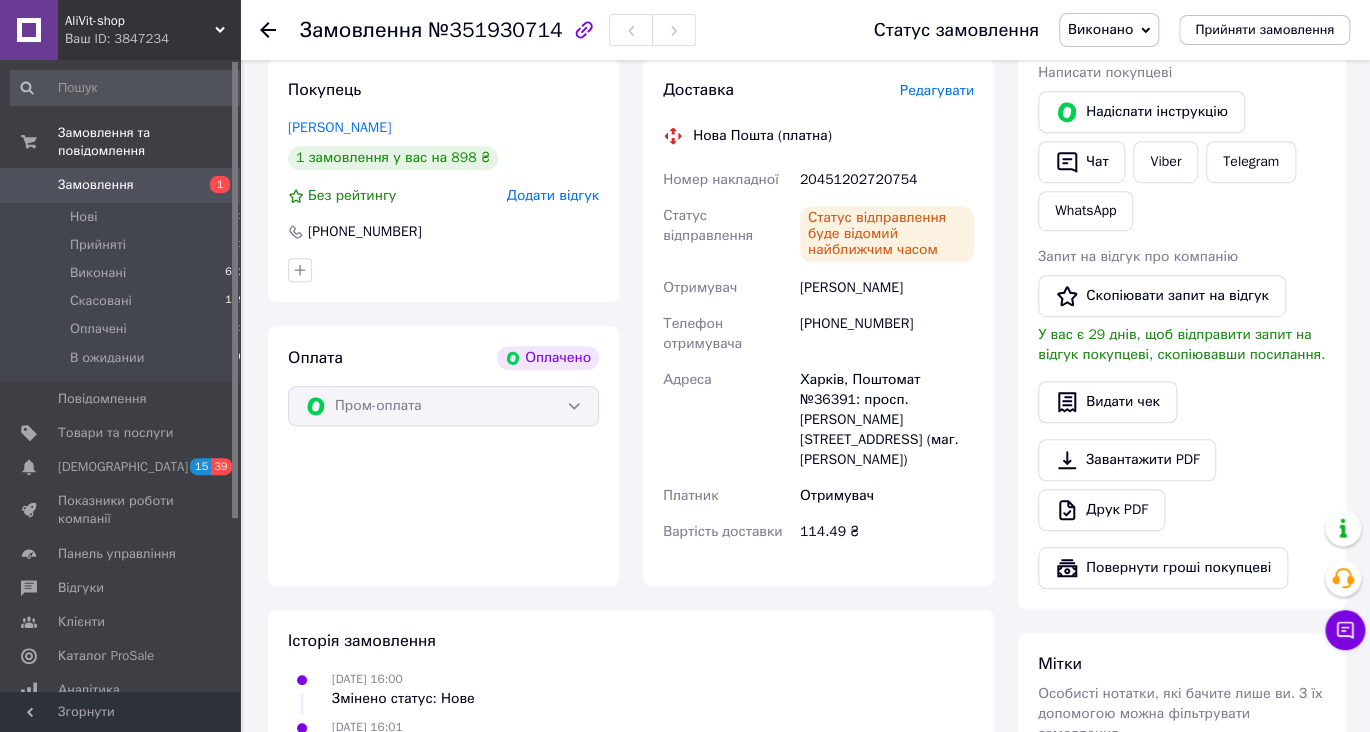 click 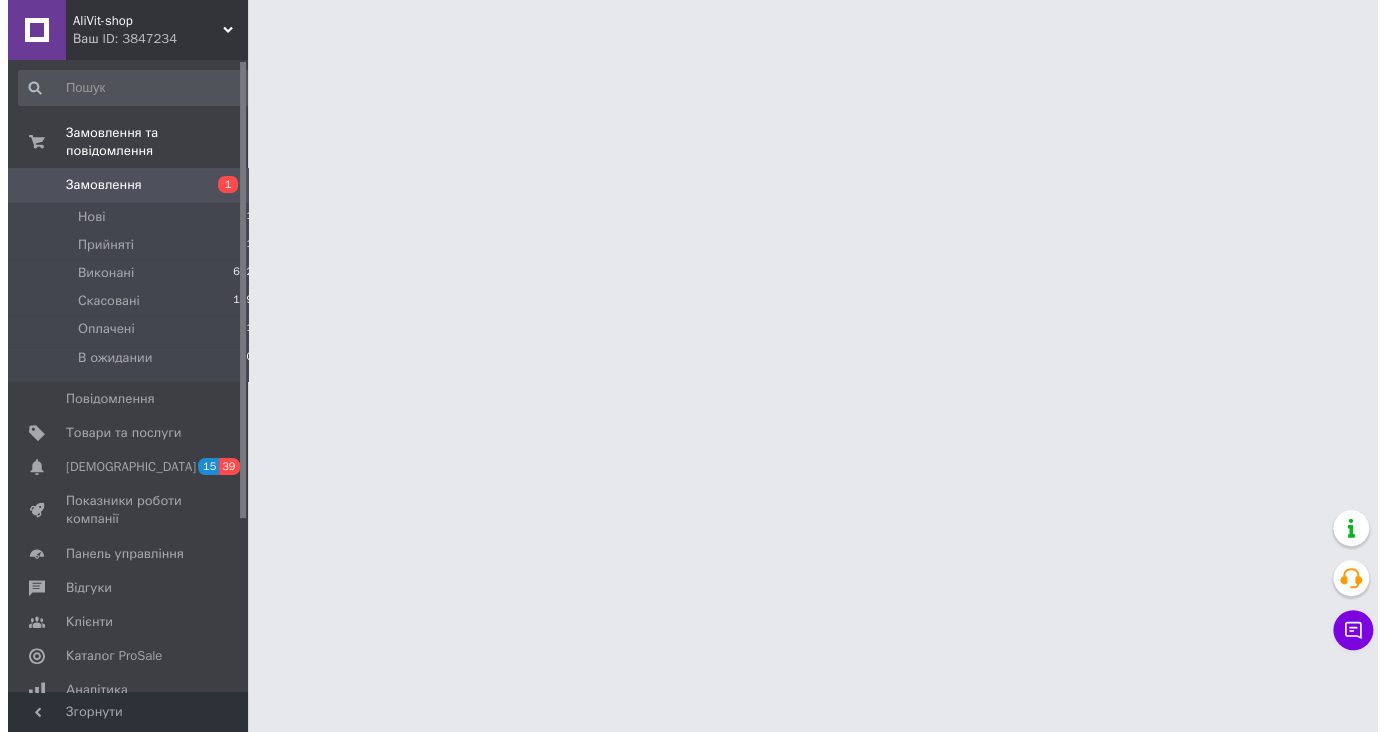 scroll, scrollTop: 0, scrollLeft: 0, axis: both 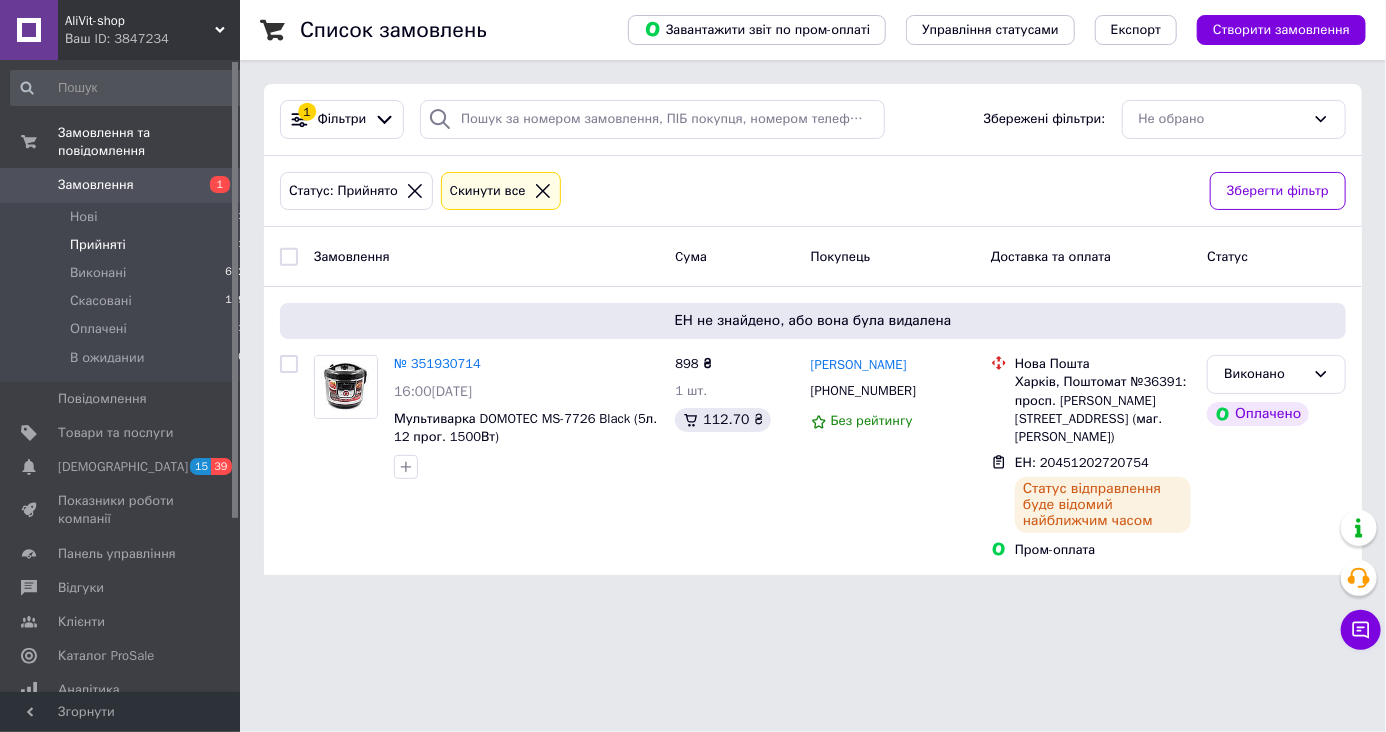 click on "Прийняті" at bounding box center (98, 245) 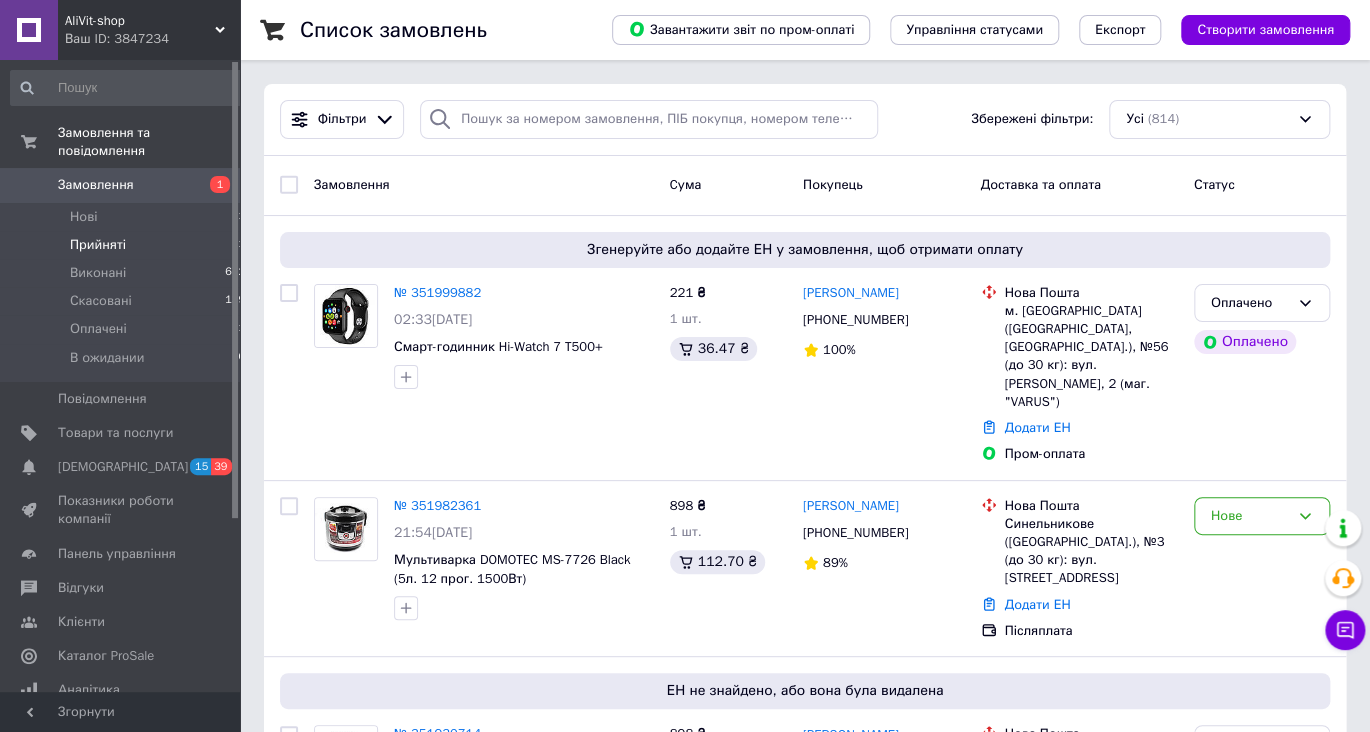 click on "Прийняті" at bounding box center [98, 245] 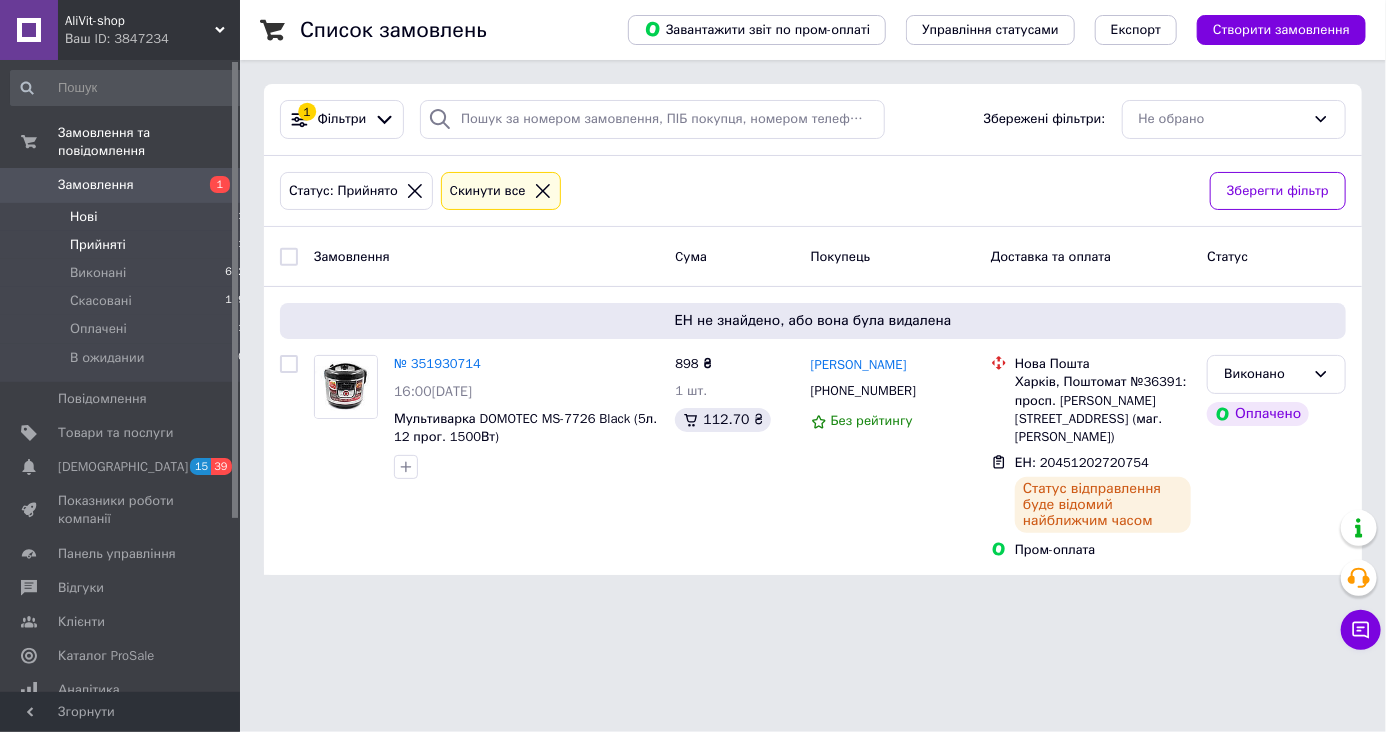 click on "Нові" at bounding box center (83, 217) 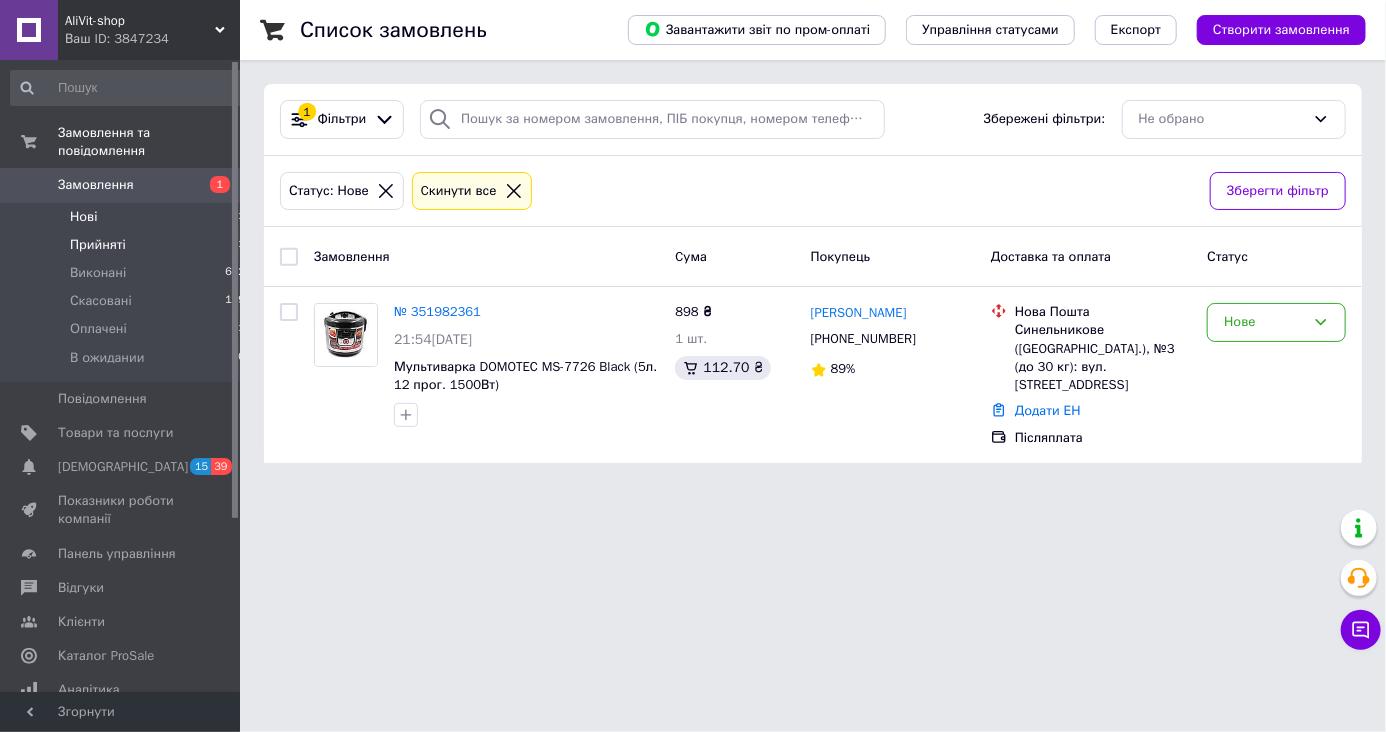 click on "Прийняті" at bounding box center [98, 245] 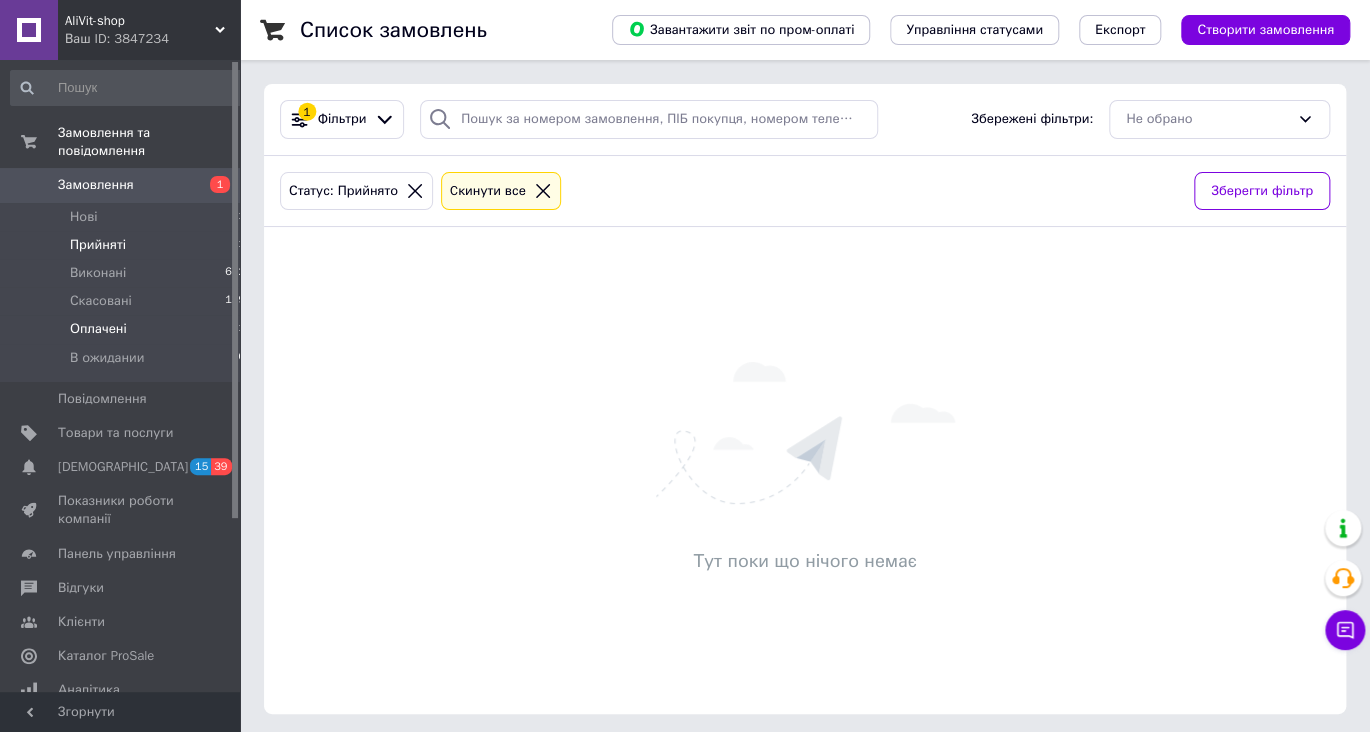 click on "Оплачені" at bounding box center (98, 329) 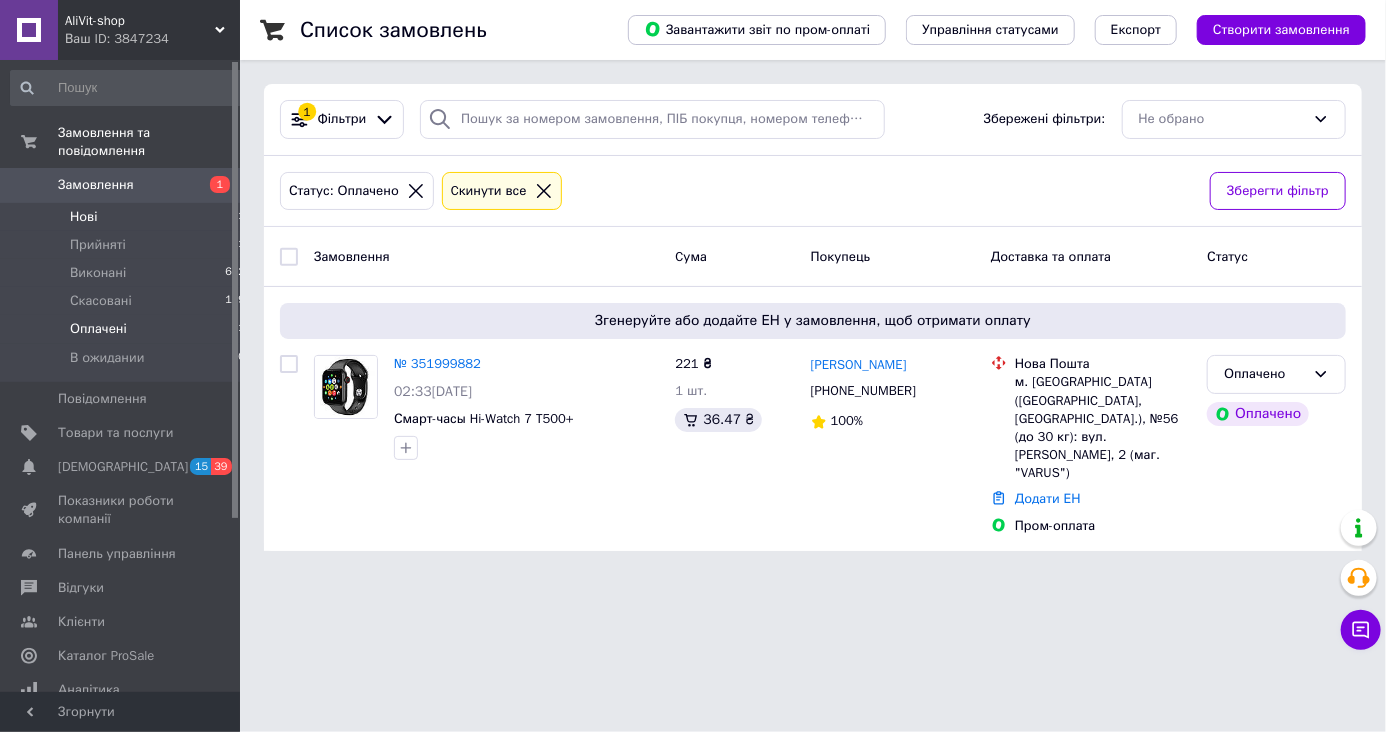 click on "Нові" at bounding box center [83, 217] 